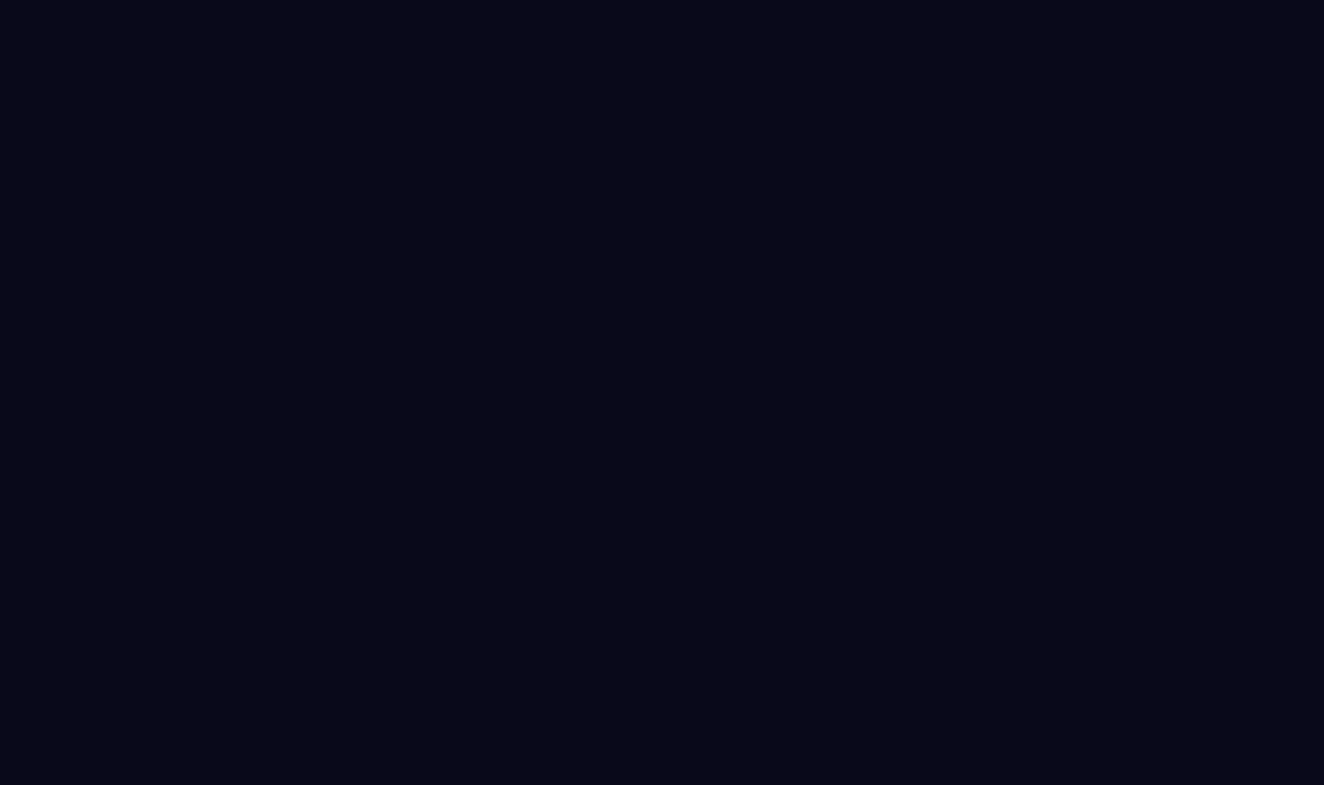 scroll, scrollTop: 0, scrollLeft: 0, axis: both 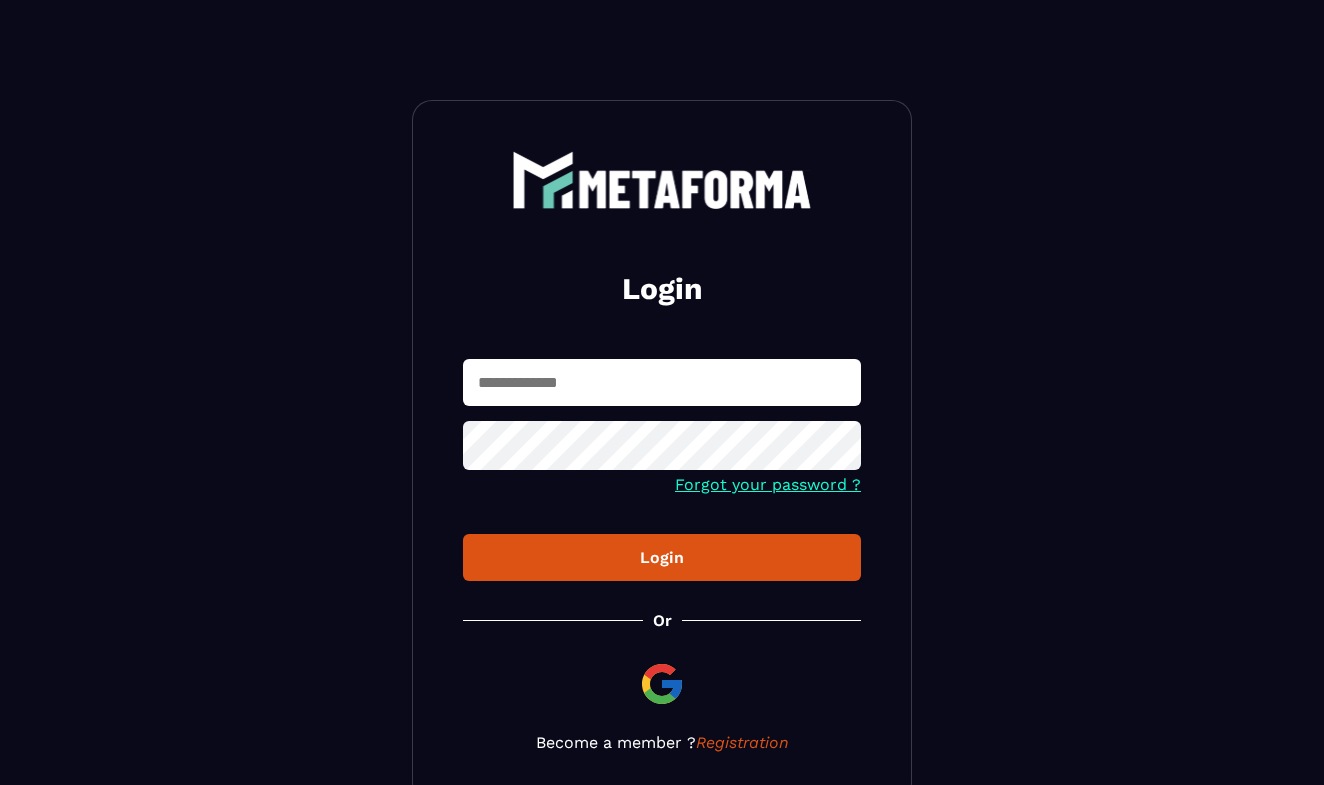 type on "**********" 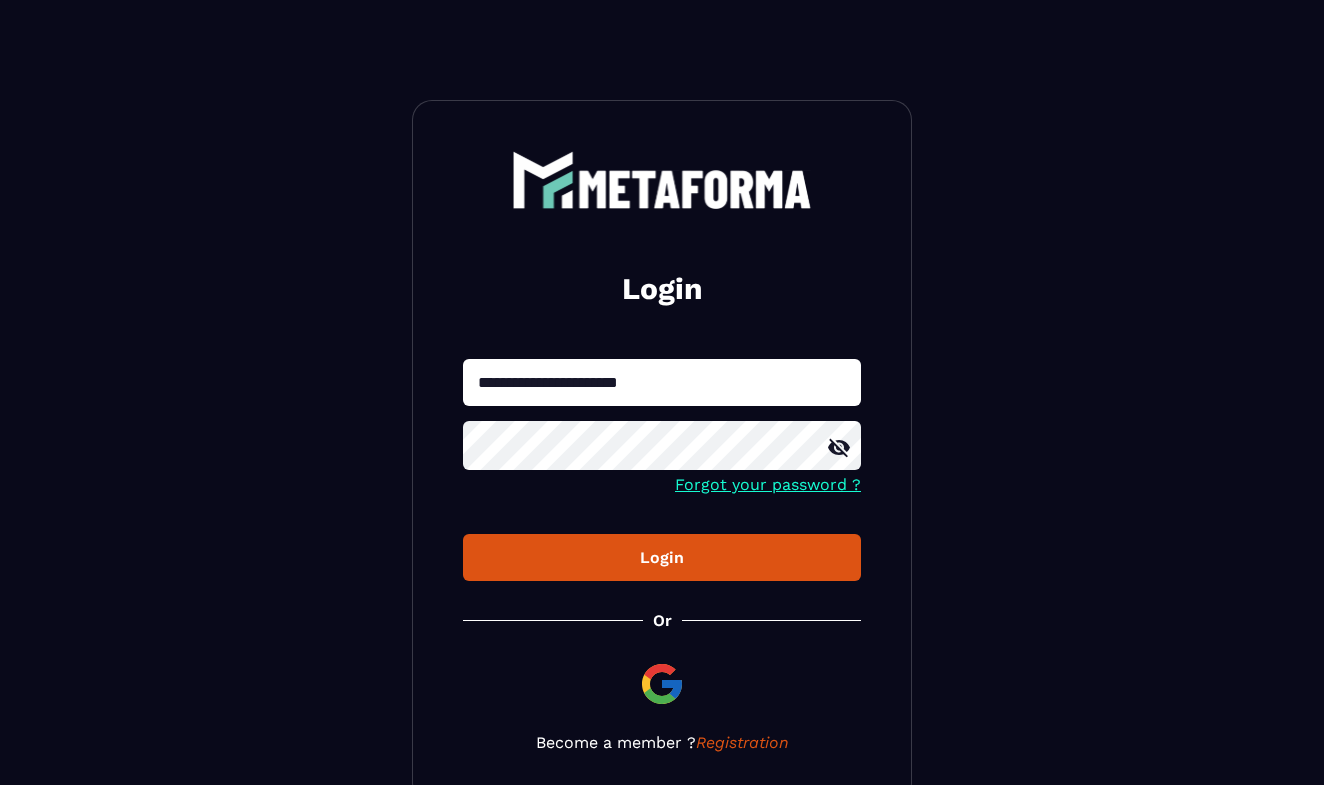 click on "Login" at bounding box center (662, 557) 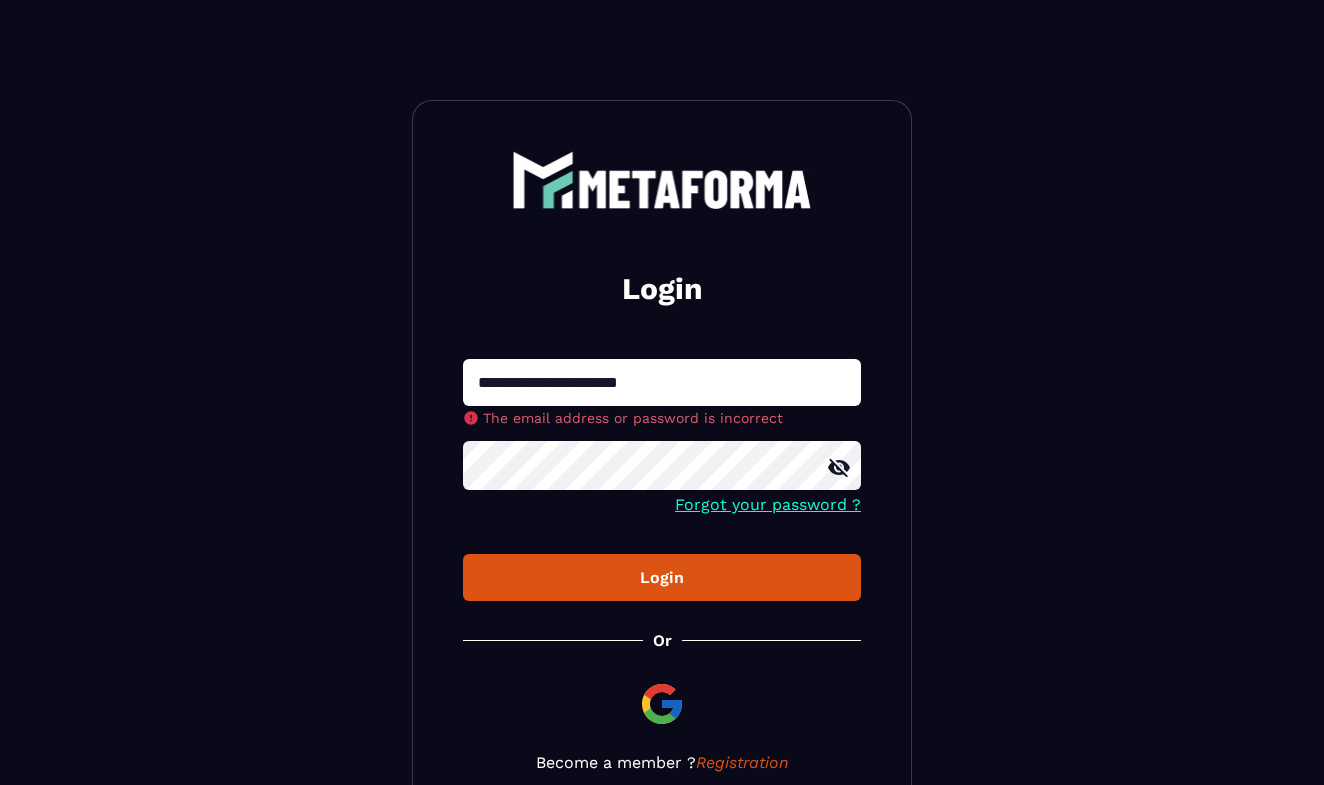 click 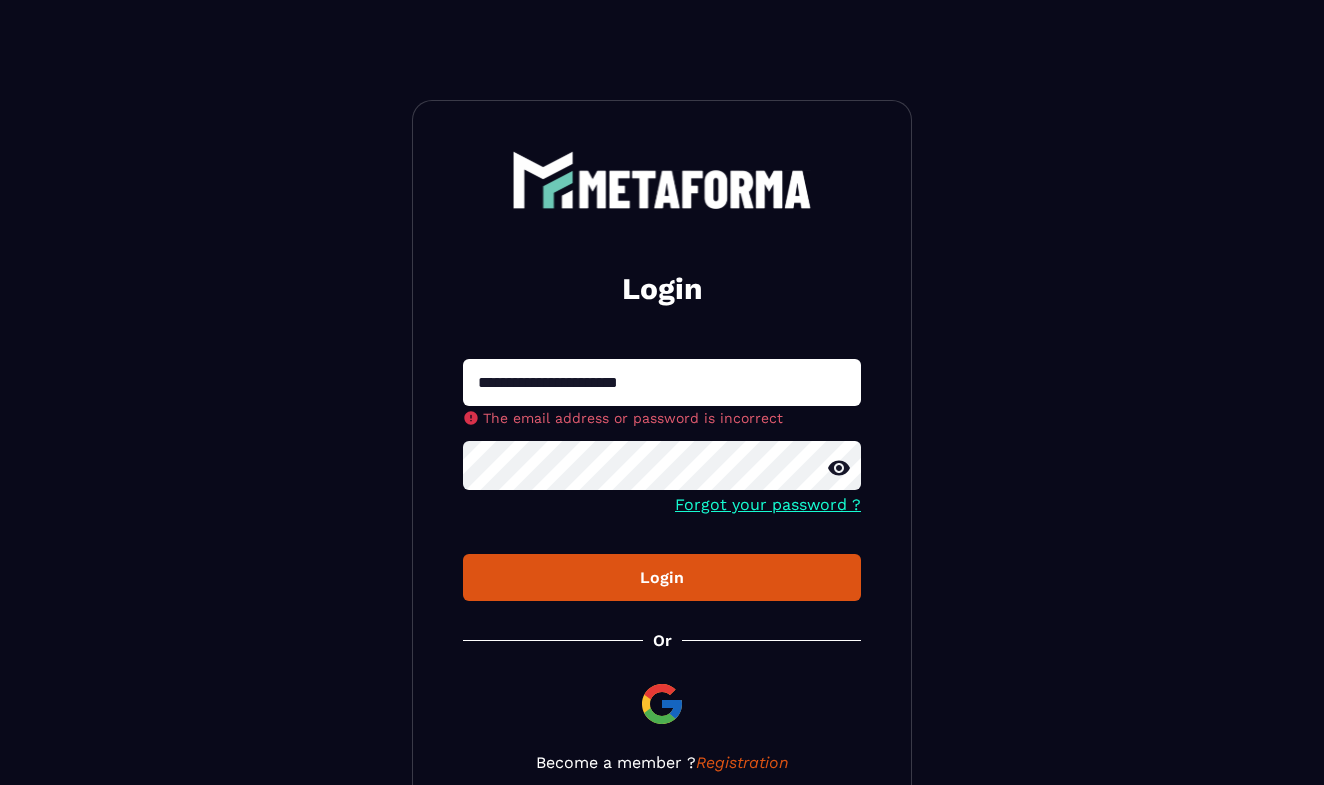 click on "Login" at bounding box center [662, 577] 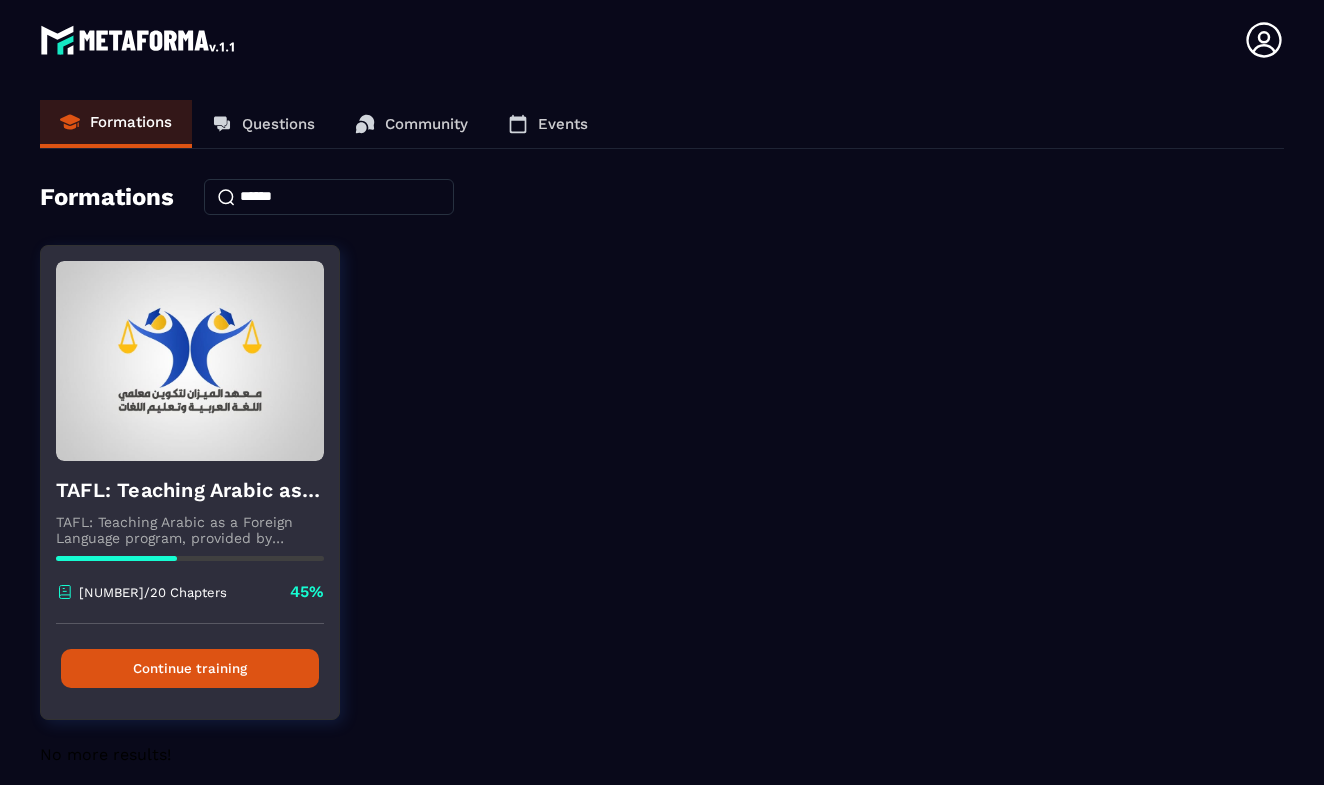 click on "Continue training" at bounding box center [190, 668] 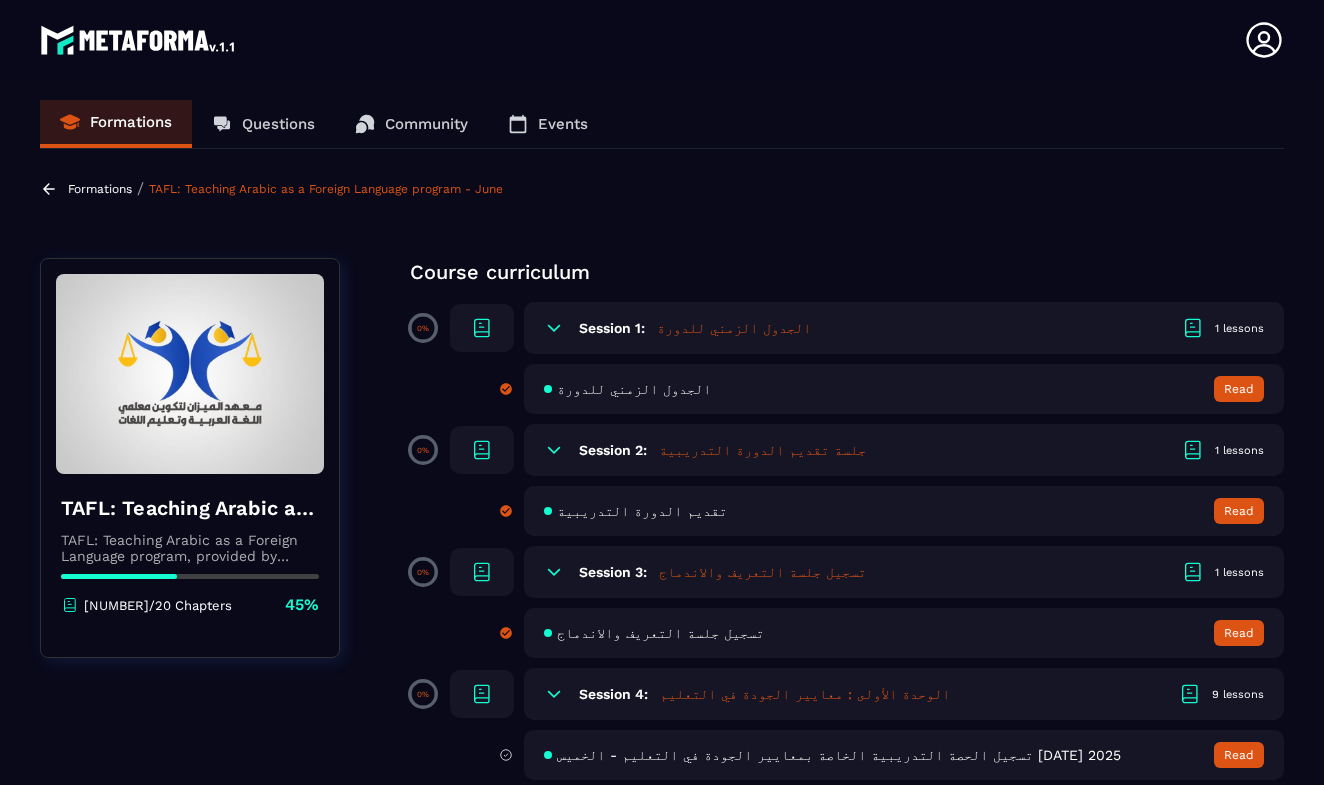 click on "TAFL: Teaching Arabic as a Foreign Language program - June Teaching Arabic as a Foreign Language program, provided by AlMeezan Academy in the [COUNTRY] [NUMBER]/20 Chapters 45%  Course curriculum 0% Session 1:  الجدول الزمني للدورة [NUMBER] lessons الجدول الزمني للدورة Read 0% Session 2:  جلسة تقديم الدورة التدريبية [NUMBER] lessons تقديم الدورة التدريبية Read 0% Session 3:  تسجيل جلسة التعريف والاندماج [NUMBER] lessons تسجيل جلسة التعريف والاندماج Read 0% Session 4:  الوحدة الأولى : معايير الجودة في التعليم [NUMBER] lessons تسجيل الحصة التدريبية الخاصة بمعايير الجودة في التعليم - الخميس [DATE] 2025 Read تسجيل الحصة التدريبية الخاصة بمعايير الجودة في التعليم - الاحد [DATE] 2025 Read Read Read Read Read Read Read Read 0% Session 5:  [NUMBER] lessons الحصة الأولى Read 0%" at bounding box center (662, 1190) 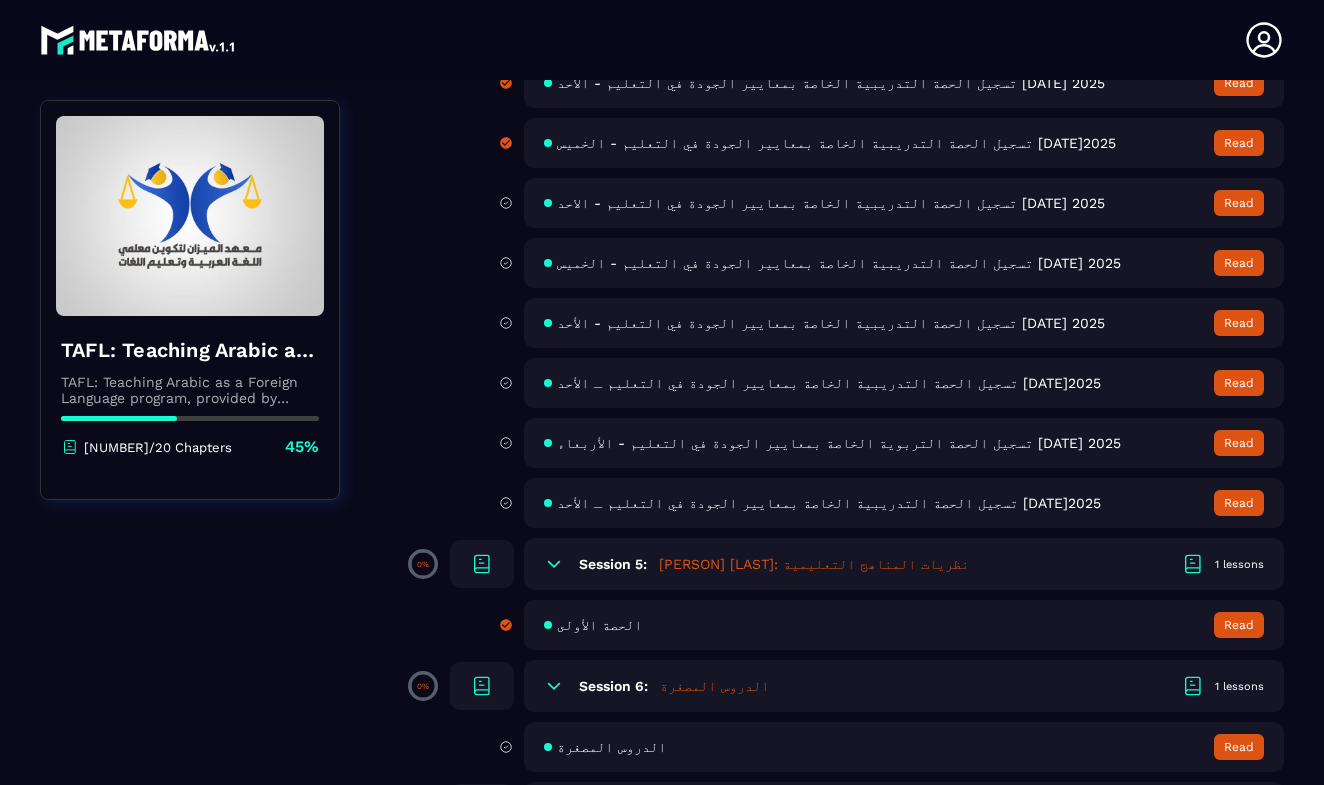 scroll, scrollTop: 731, scrollLeft: 0, axis: vertical 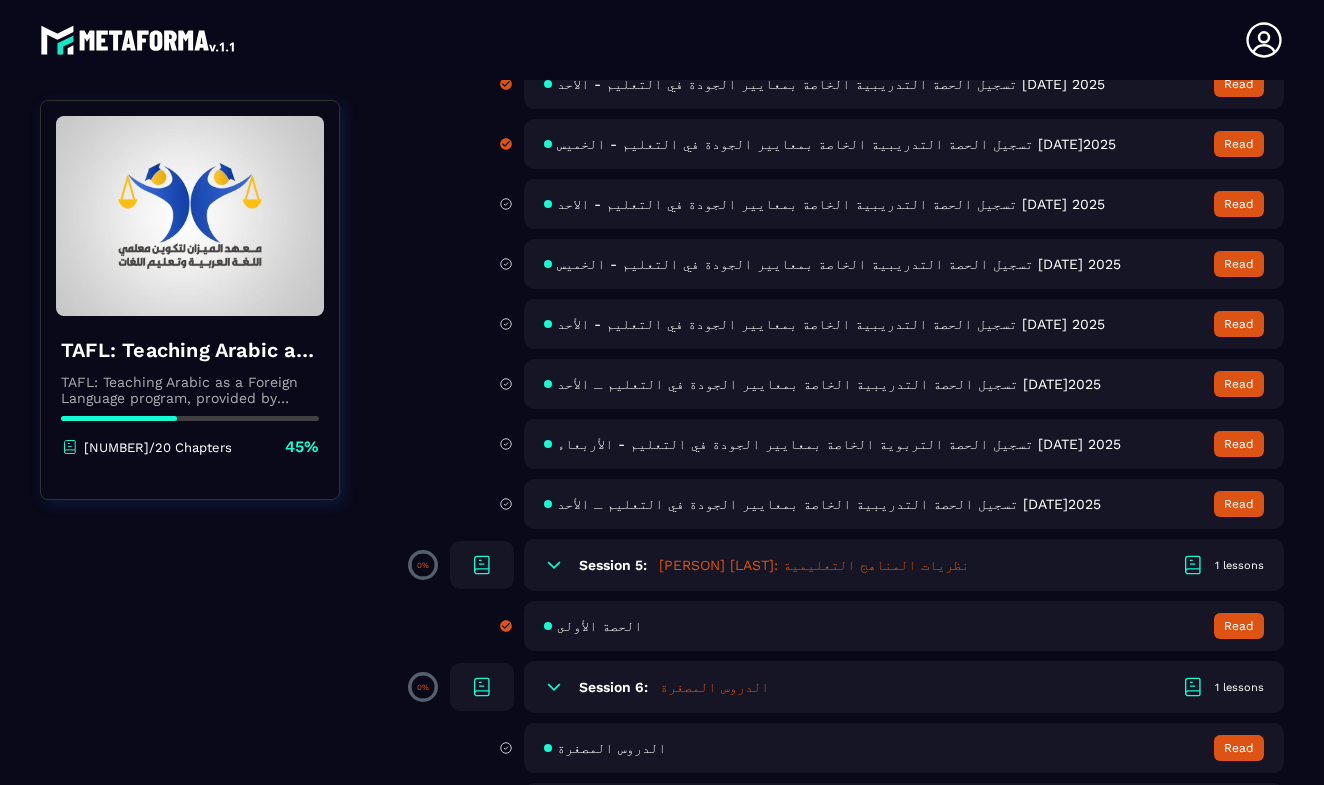 click on "تسجيل الحصة التدريبية الخاصة بمعايير الجودة في التعليم ـ الأحد [DATE]2025" at bounding box center (829, 504) 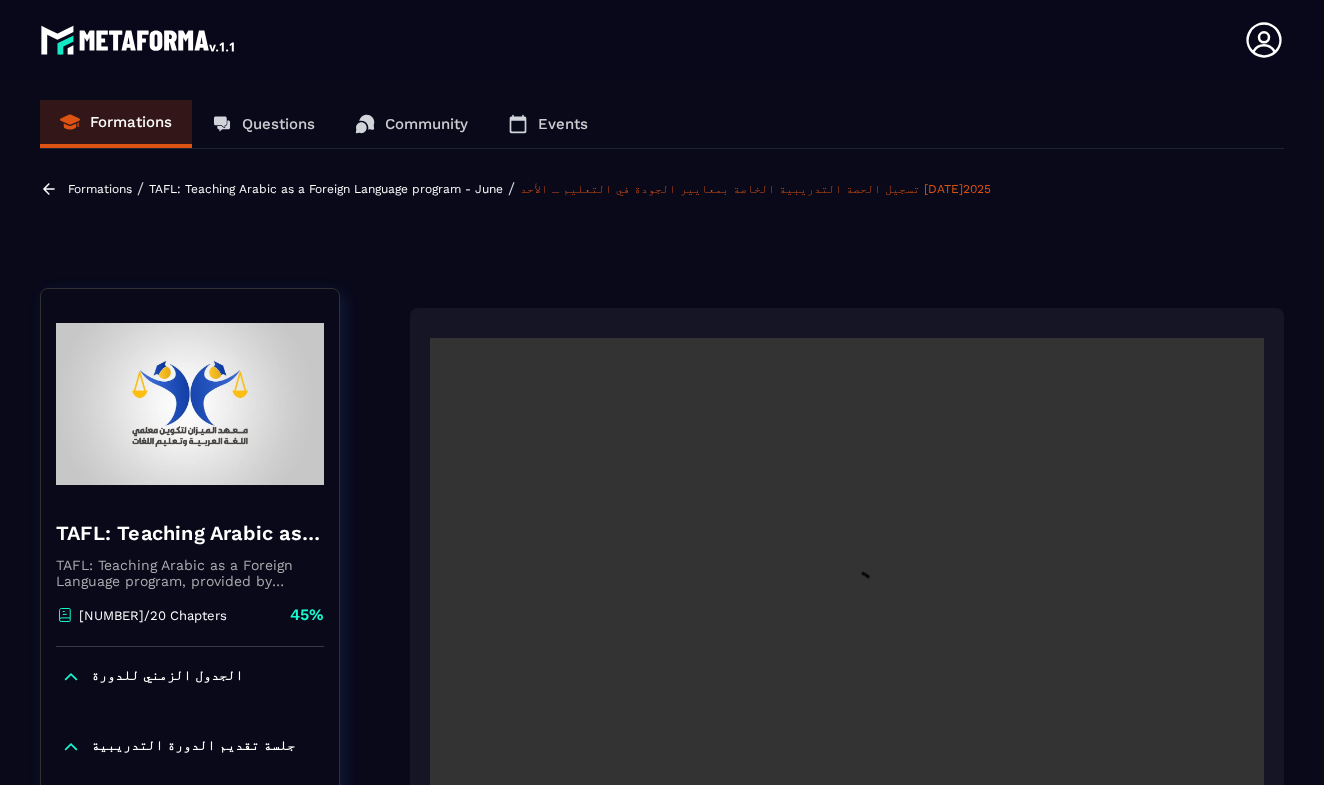 scroll, scrollTop: 8, scrollLeft: 0, axis: vertical 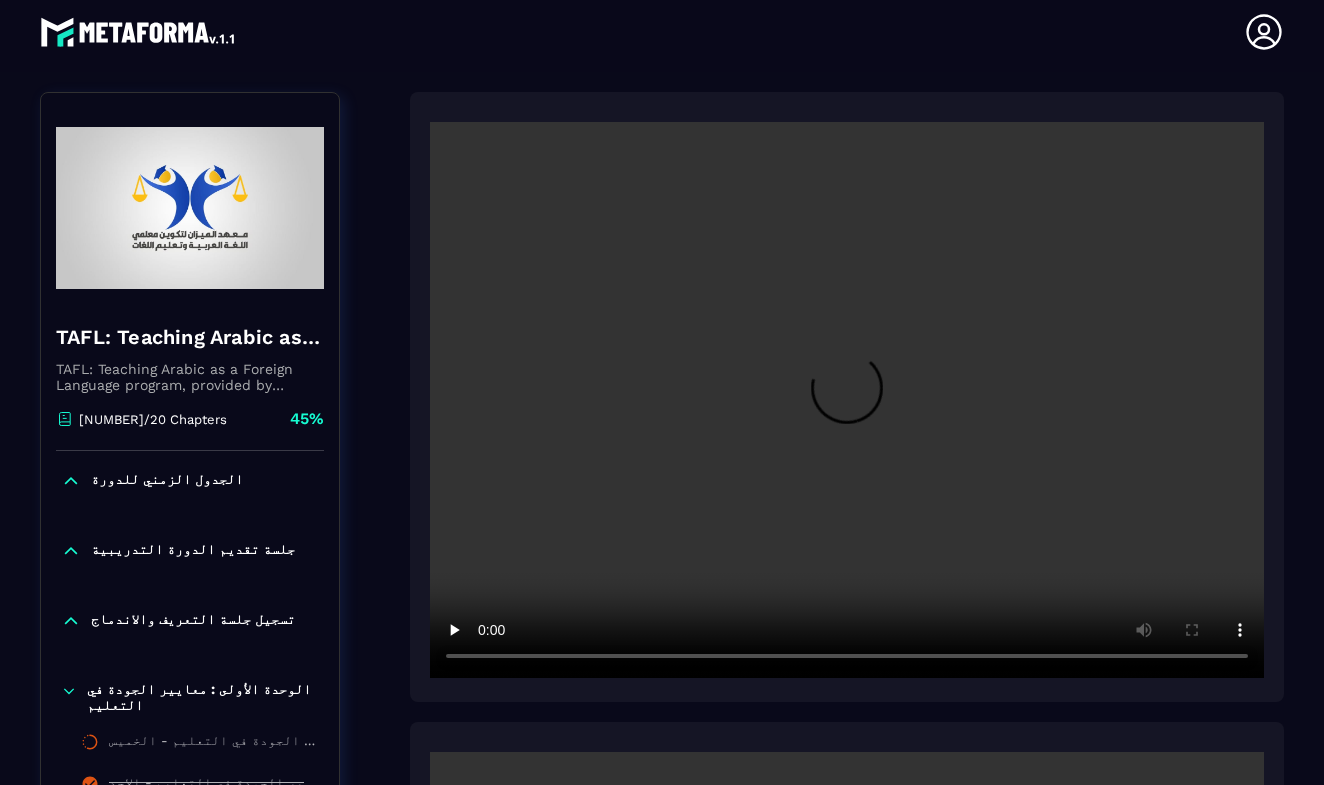 click on "TAFL: Teaching Arabic as a Foreign Language program - June Teaching Arabic as a Foreign Language program, provided by AlMeezan Academy in the [COUNTRY] [NUMBER]/20 Chapters 45%  الجدول الزمني للدورة جلسة تقديم الدورة التدريبية تسجيل جلسة التعريف والاندماج الوحدة الأولى : معايير الجودة في التعليم تسجيل الحصة التدريبية الخاصة بمعايير الجودة في التعليم - الخميس [DATE] 2025 تسجيل الحصة التدريبية الخاصة بمعايير الجودة في التعليم - الاحد [DATE] 2025 تسجيل الحصة التدريبية الخاصة بمعايير الجودة في التعليم - الخميس [DATE]2025 تسجيل الحصة التدريبية الخاصة بمعايير الجودة في التعليم - الاحد [DATE] 2025 [PERSON] [LAST]: نظریات المناھج التعلیمیة الدروس المصغرة 45%" at bounding box center [662, 2751] 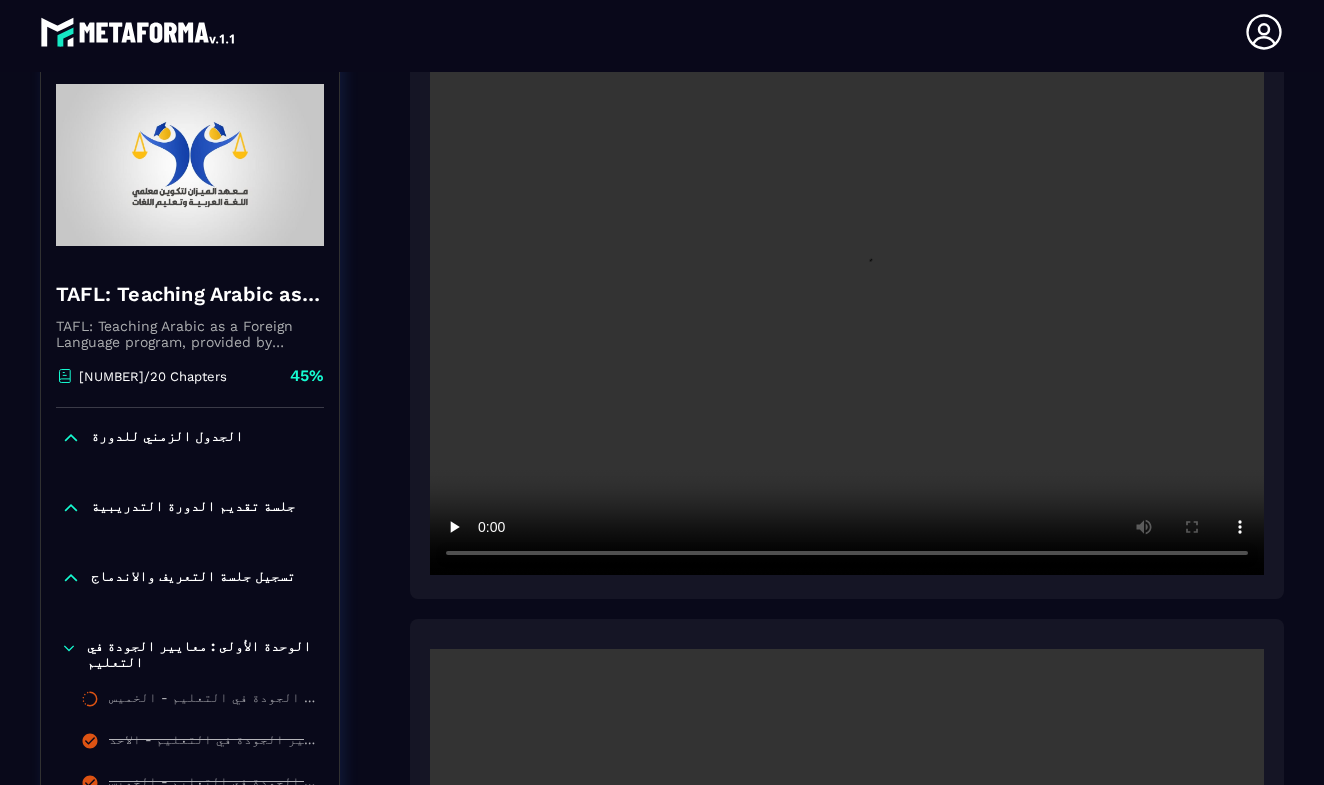 scroll, scrollTop: 4122, scrollLeft: 0, axis: vertical 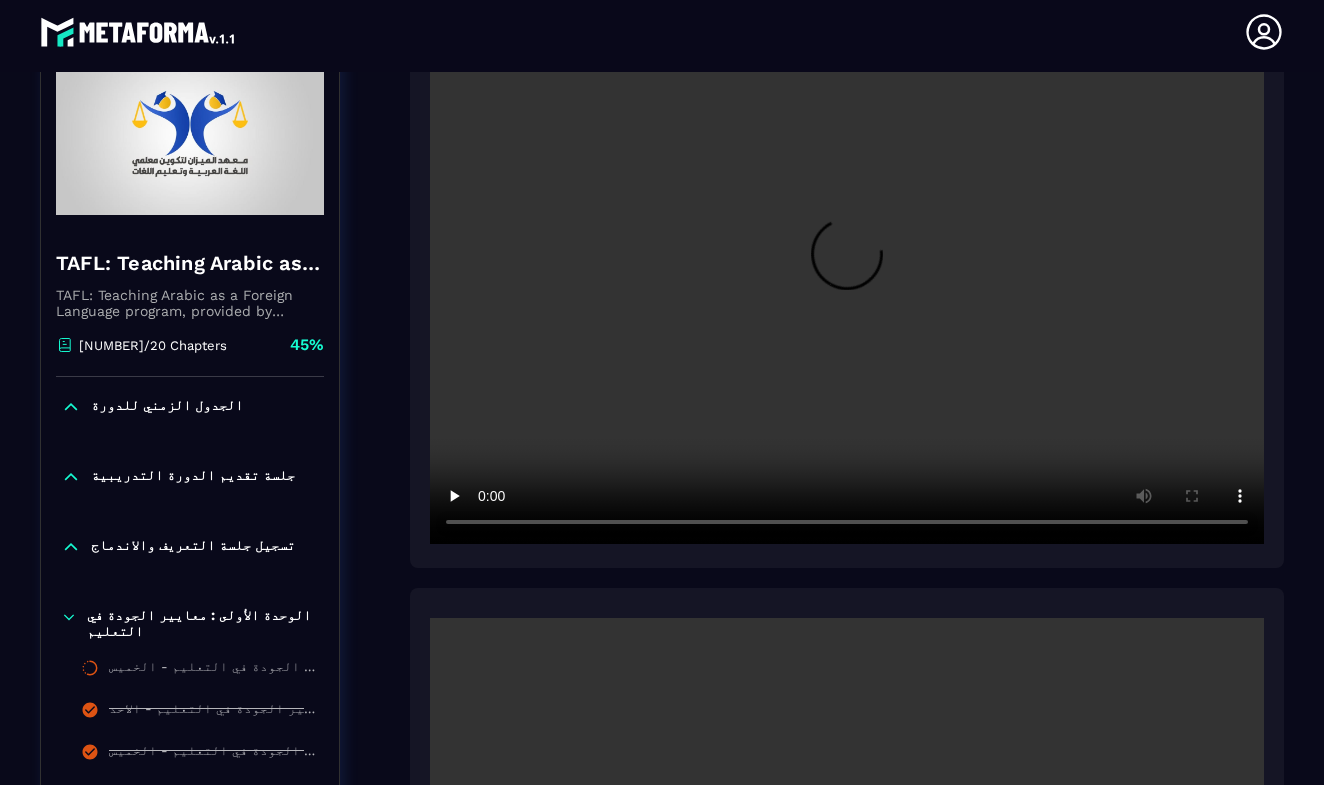 click at bounding box center (847, 266) 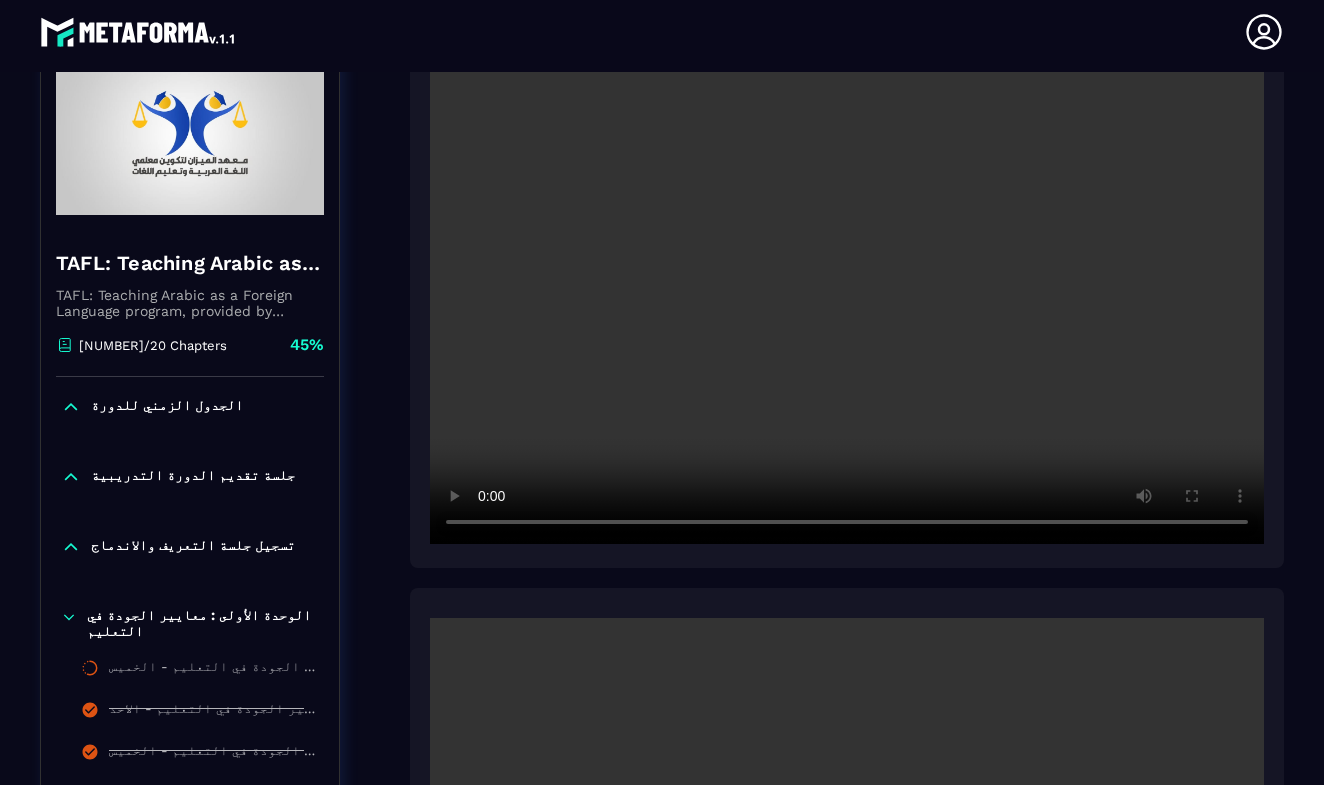 click at bounding box center (847, 266) 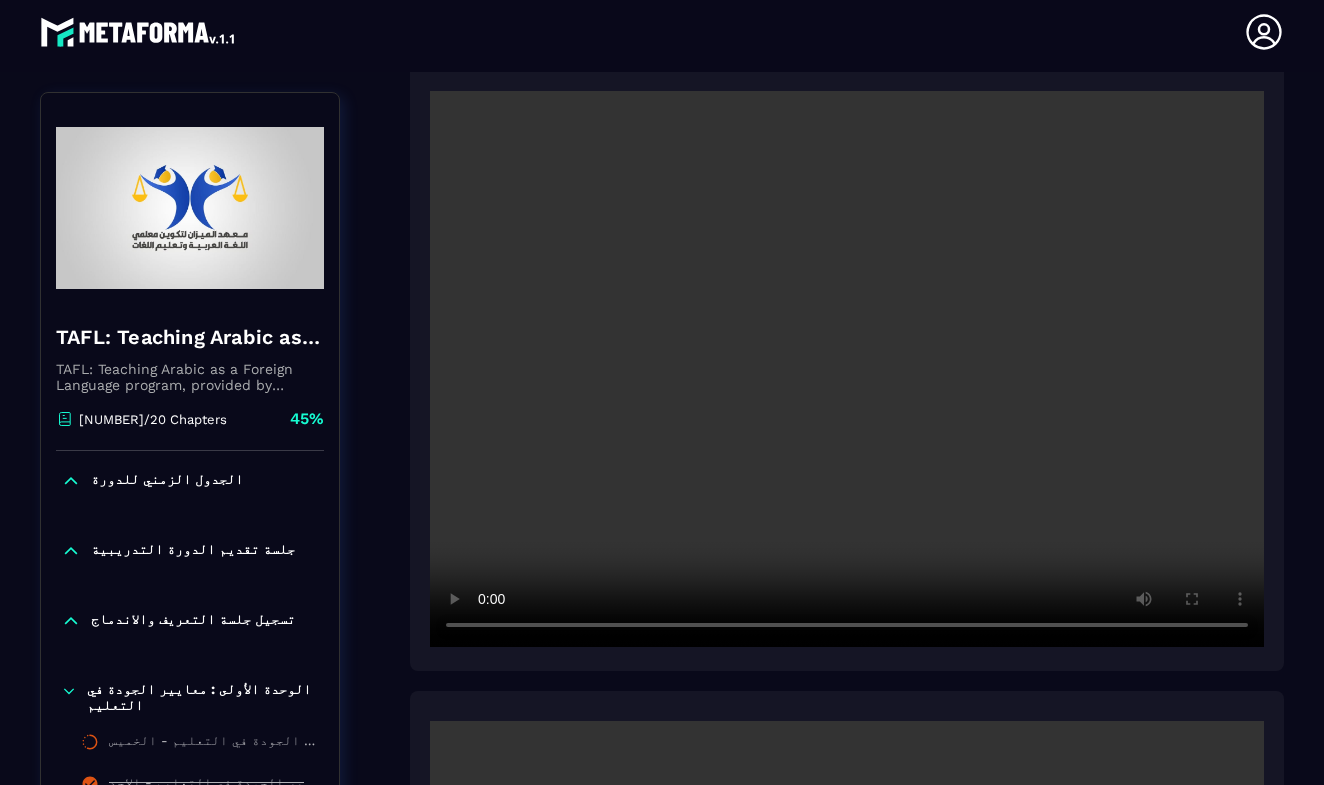 scroll, scrollTop: 3379, scrollLeft: 0, axis: vertical 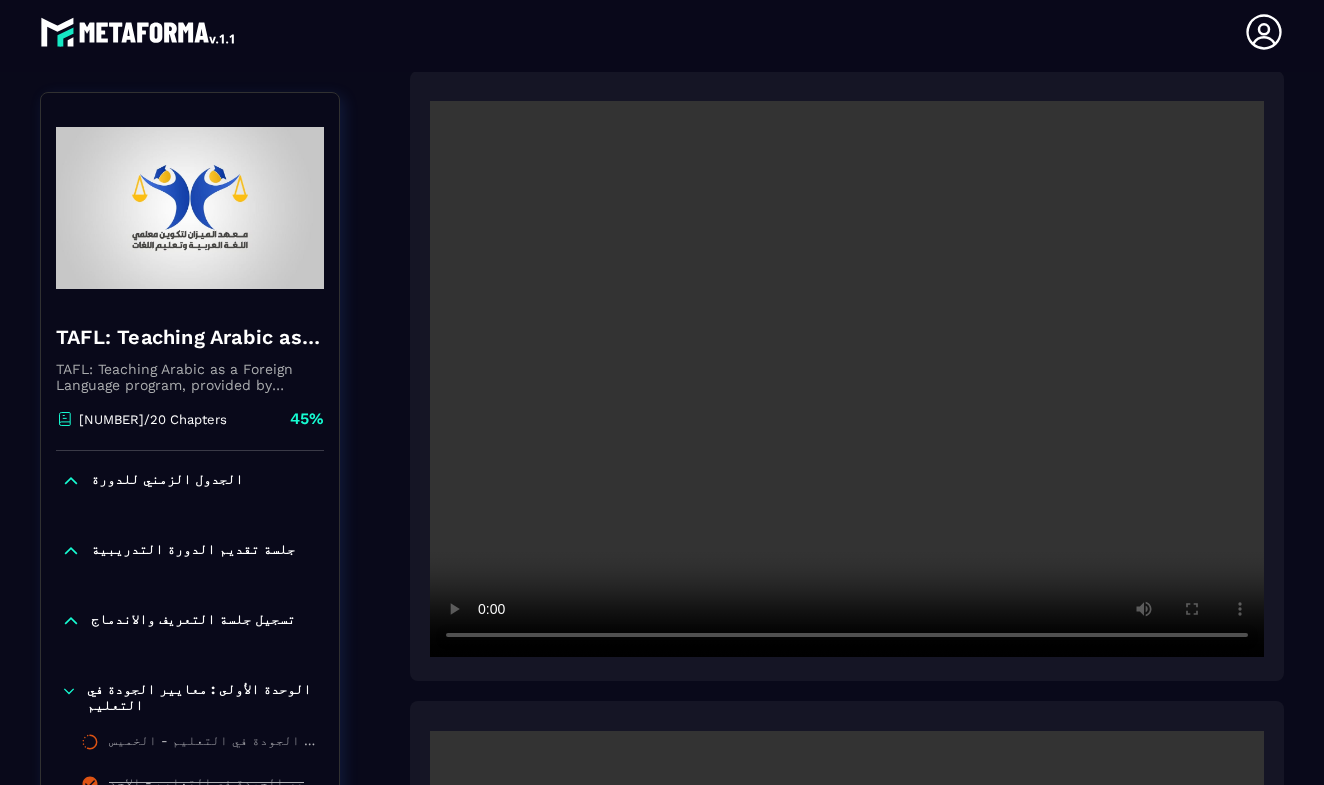 click at bounding box center [847, 379] 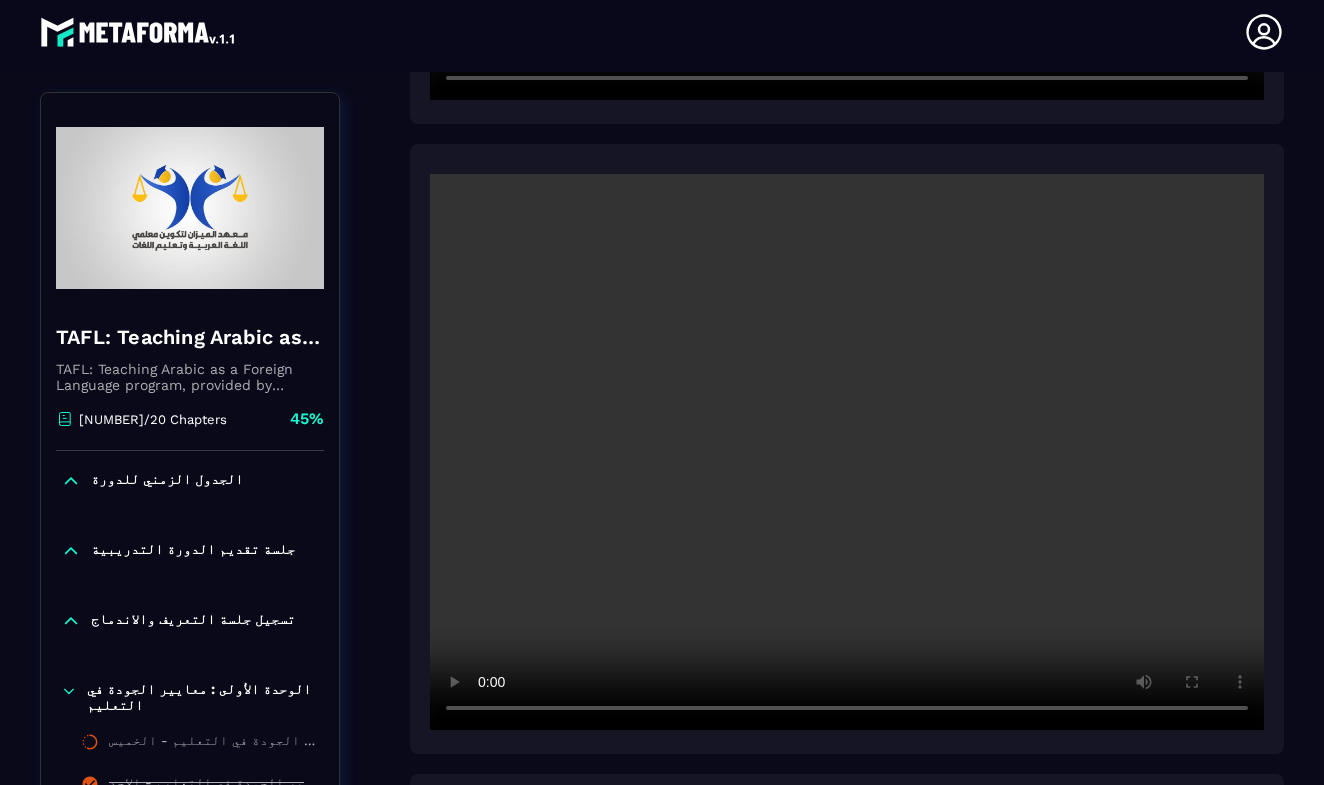 scroll, scrollTop: 3941, scrollLeft: 0, axis: vertical 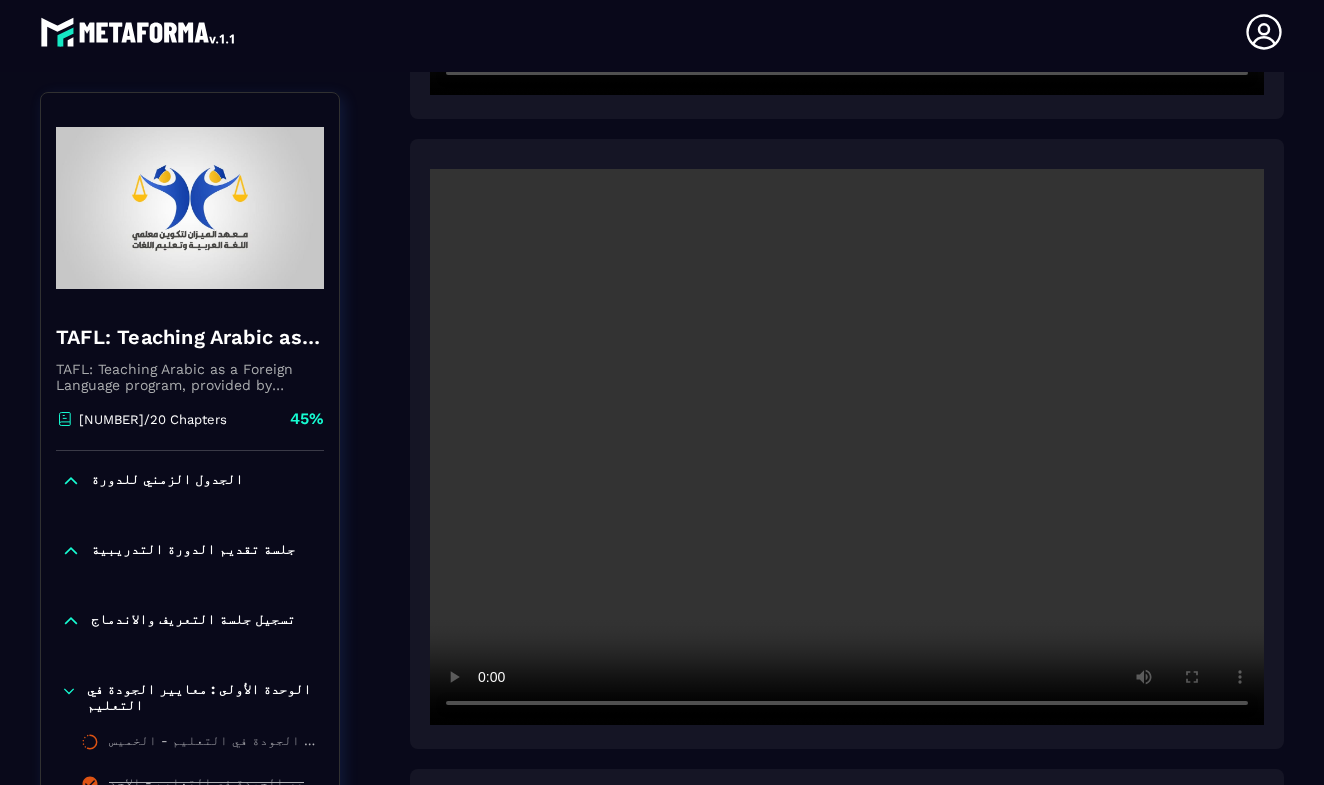 click at bounding box center [847, 447] 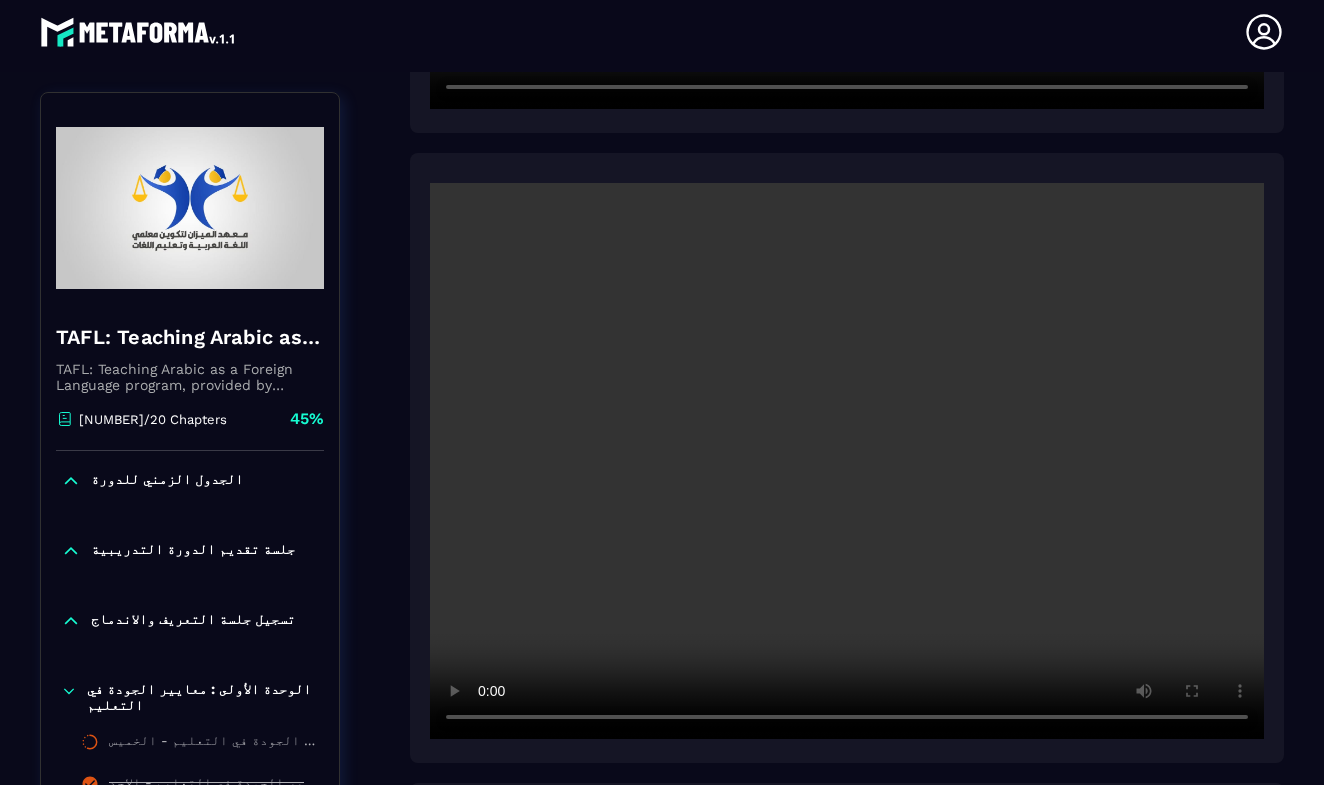 scroll, scrollTop: 3915, scrollLeft: 0, axis: vertical 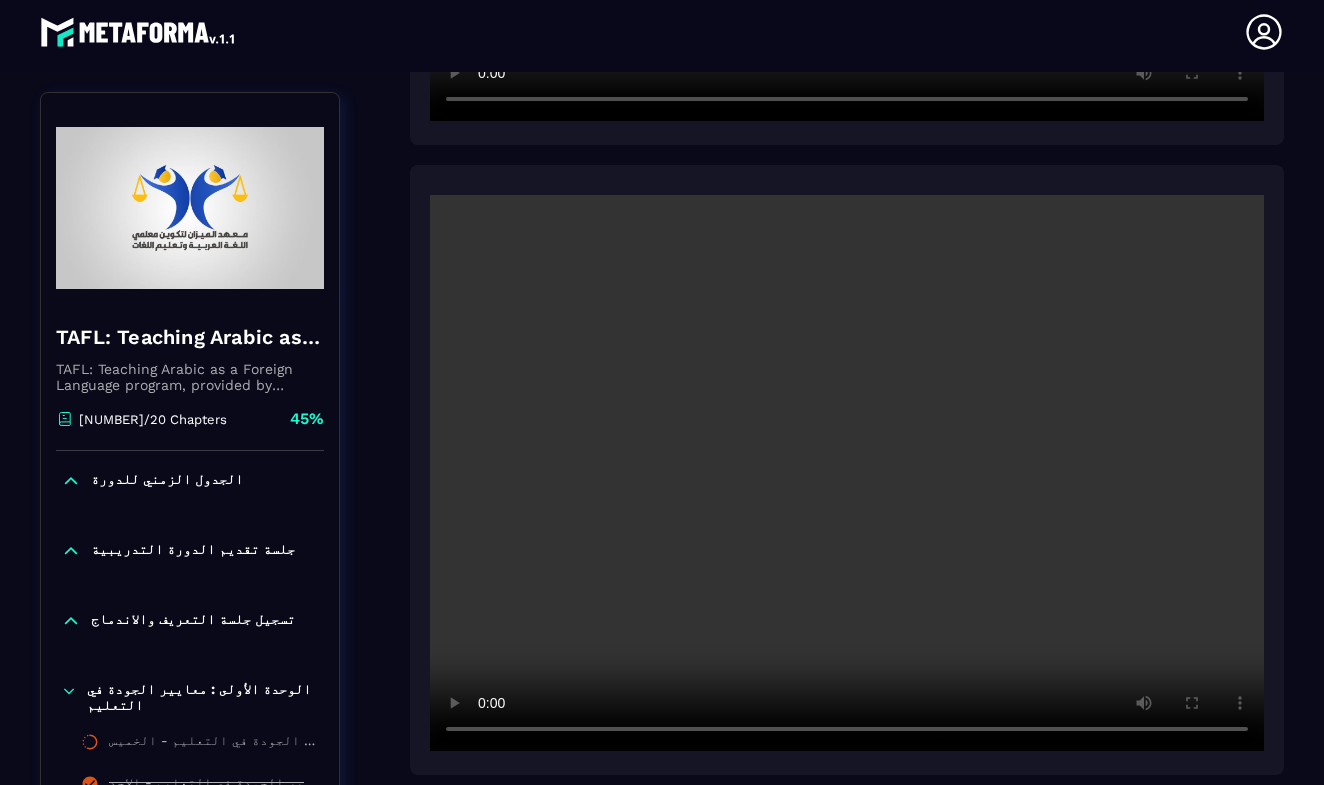 click at bounding box center [847, 473] 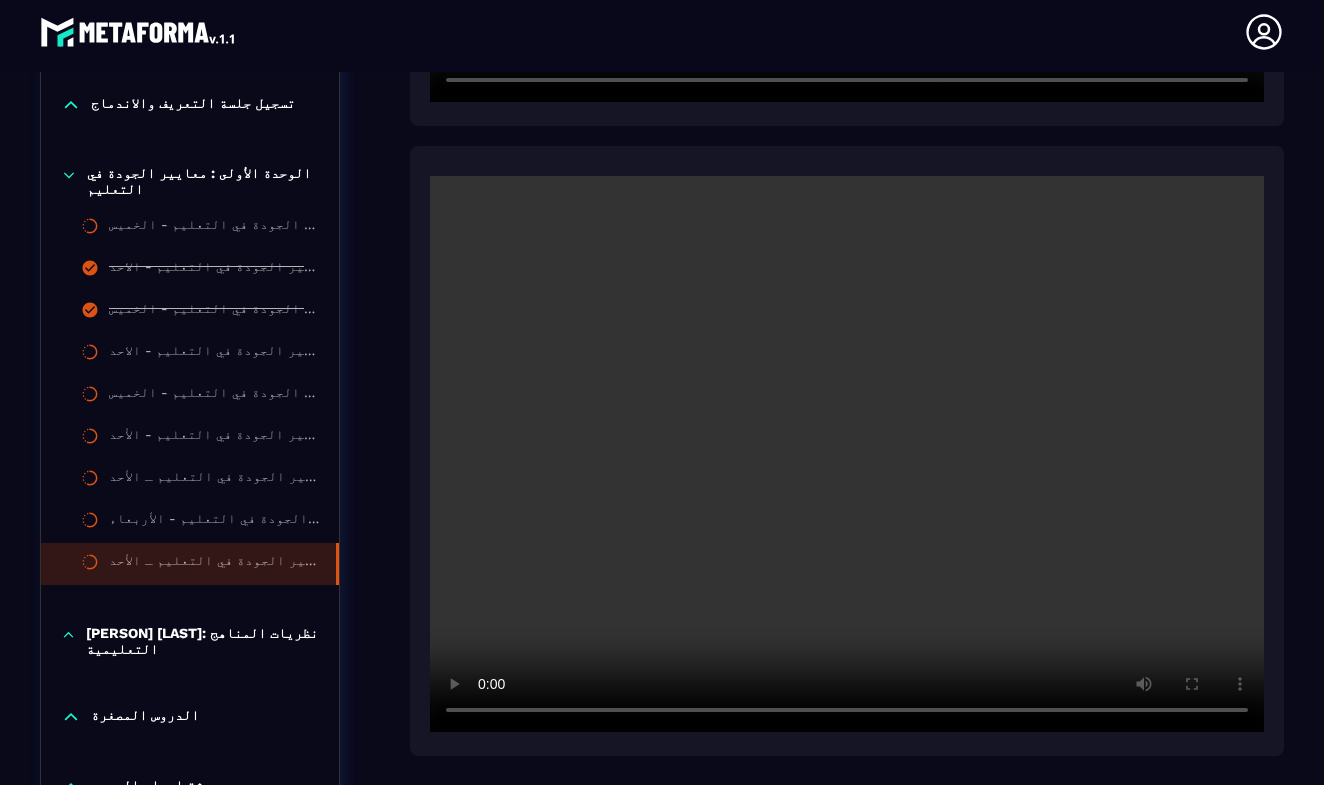 scroll, scrollTop: 4602, scrollLeft: 0, axis: vertical 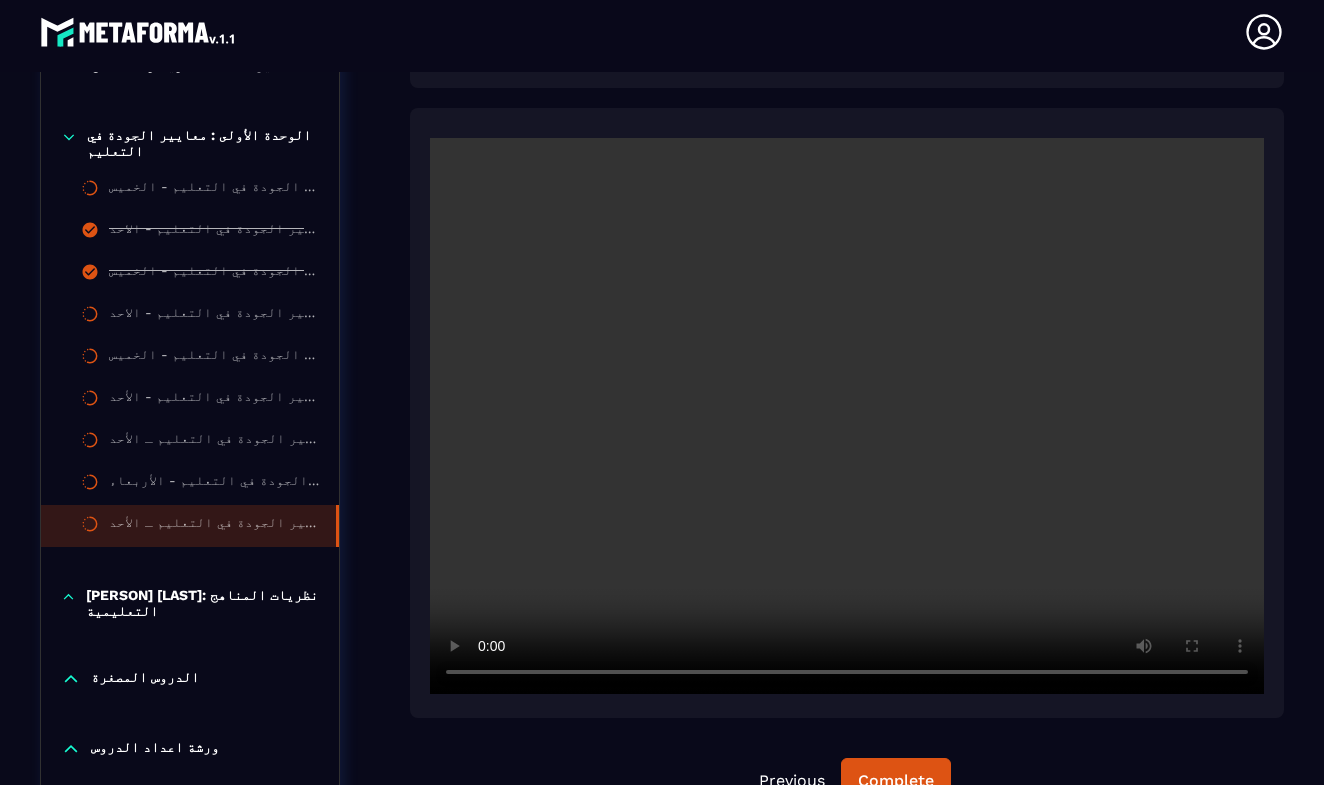 click at bounding box center [847, 416] 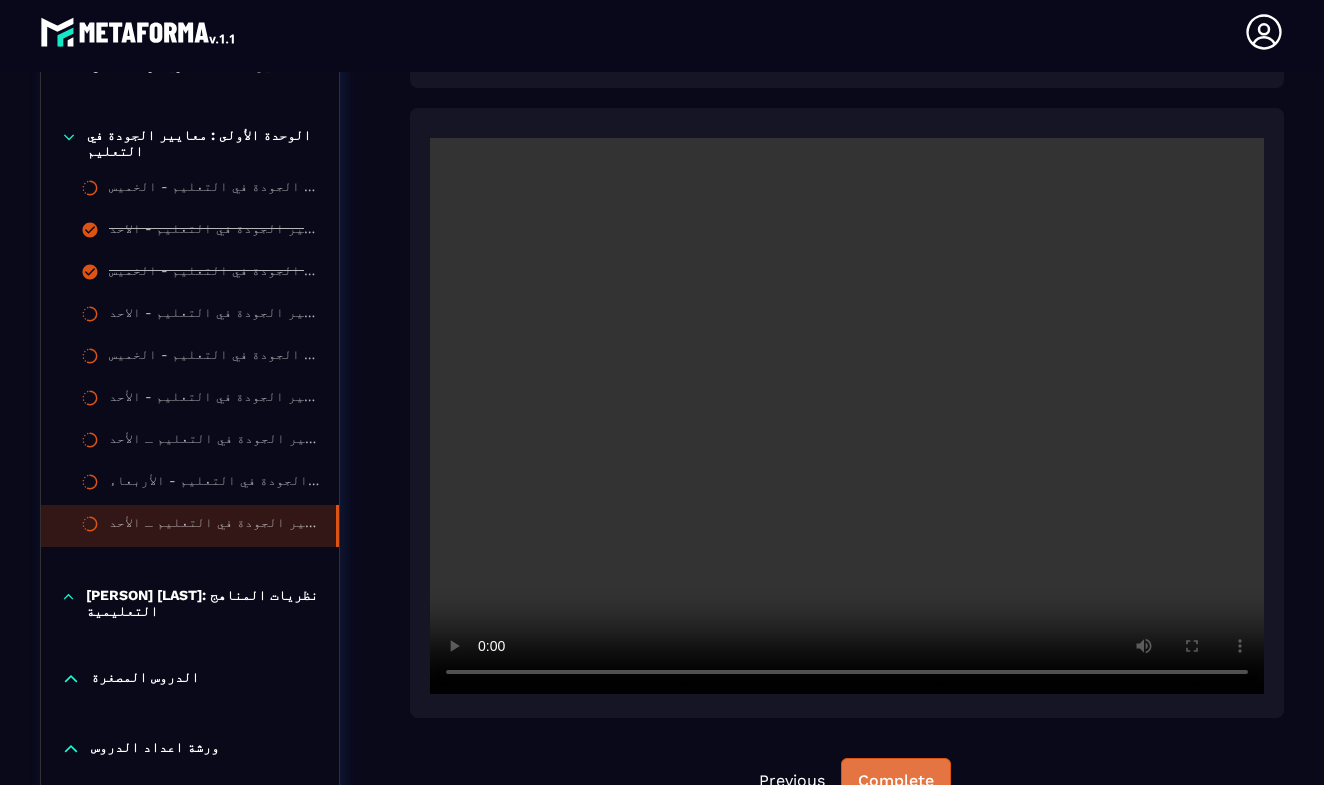 click on "Complete" at bounding box center (896, 781) 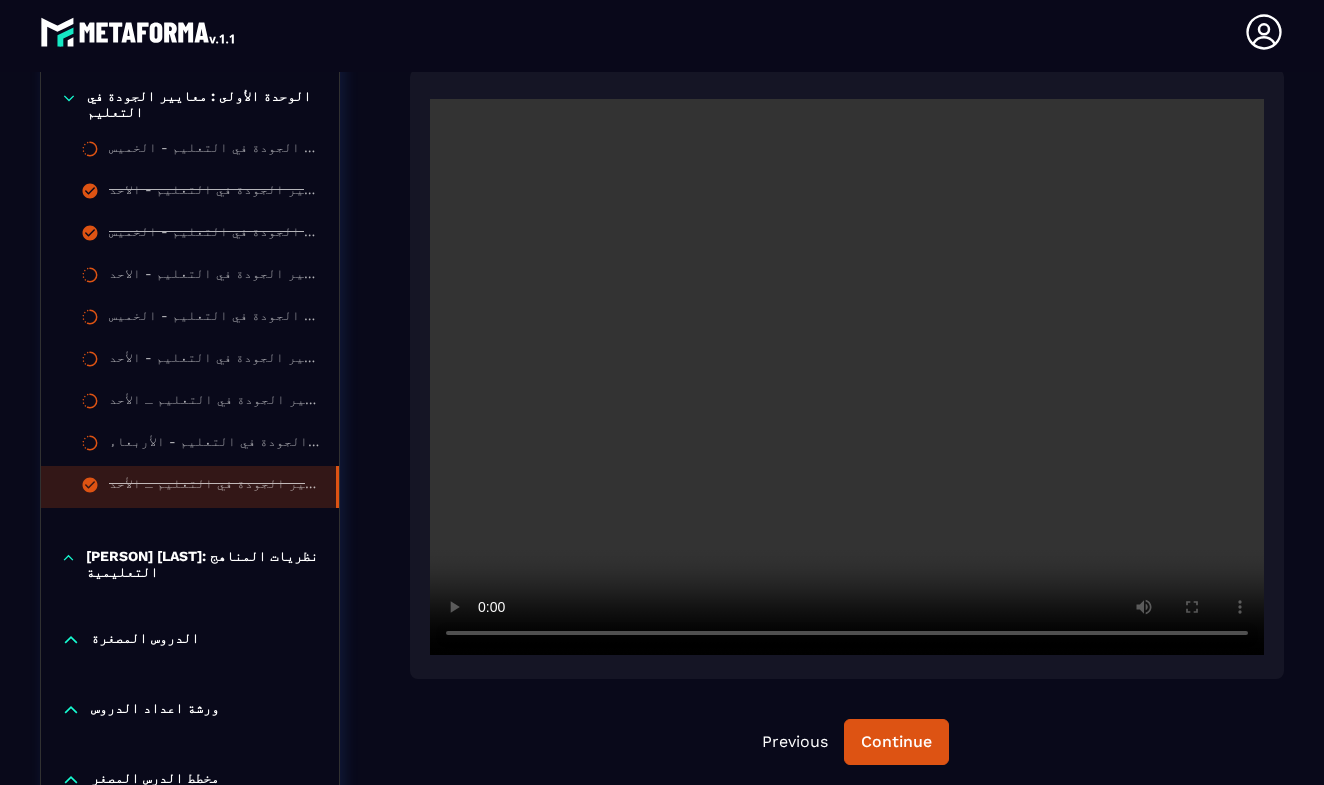 scroll, scrollTop: 4610, scrollLeft: 0, axis: vertical 